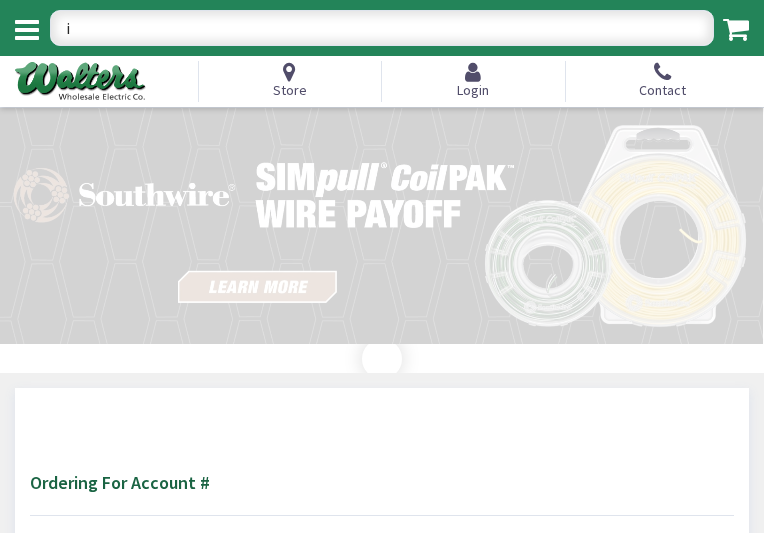 scroll, scrollTop: 0, scrollLeft: 0, axis: both 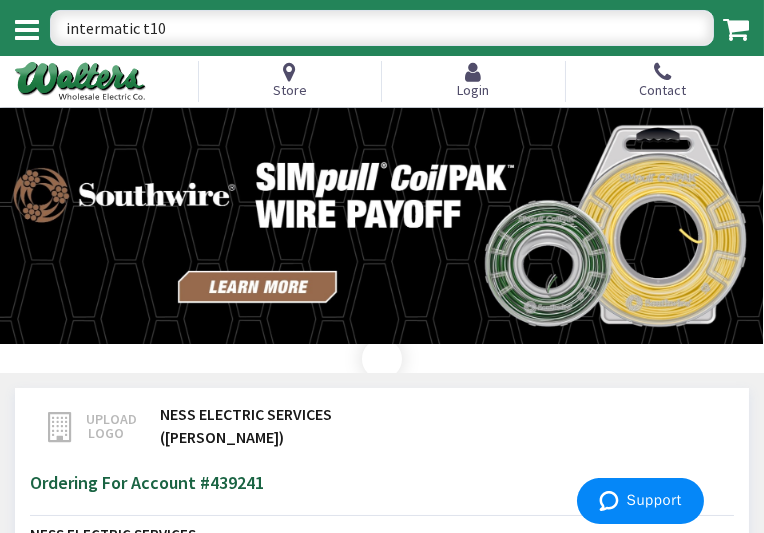 type on "intermatic t102" 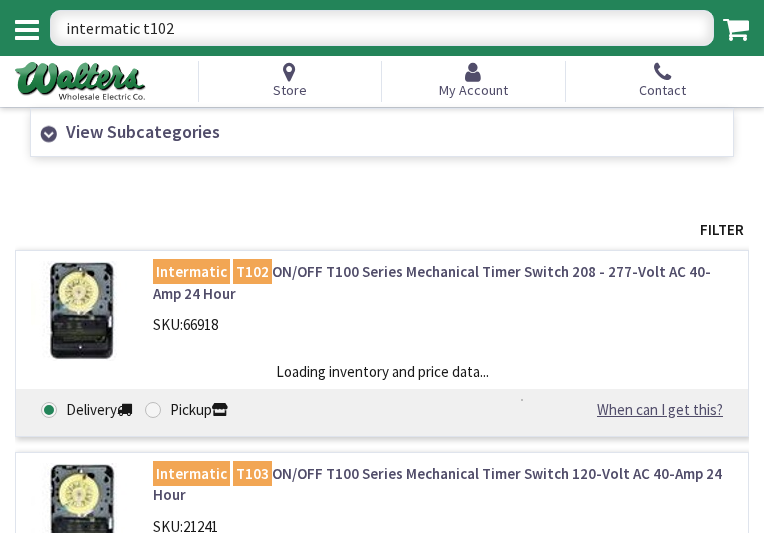 scroll, scrollTop: 0, scrollLeft: 0, axis: both 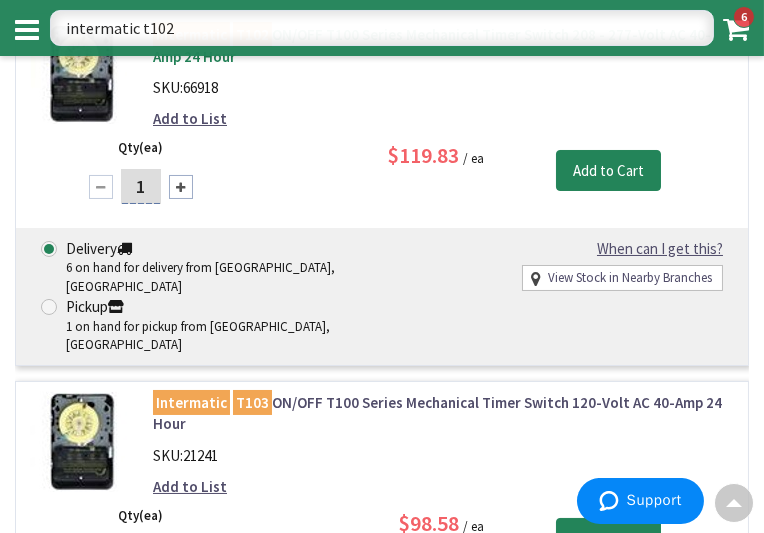 click on "Intermatic   T102  ON/OFF T100 Series Mechanical Timer Switch 208 - 277-Volt AC 40-Amp 24 Hour" at bounding box center [443, 45] 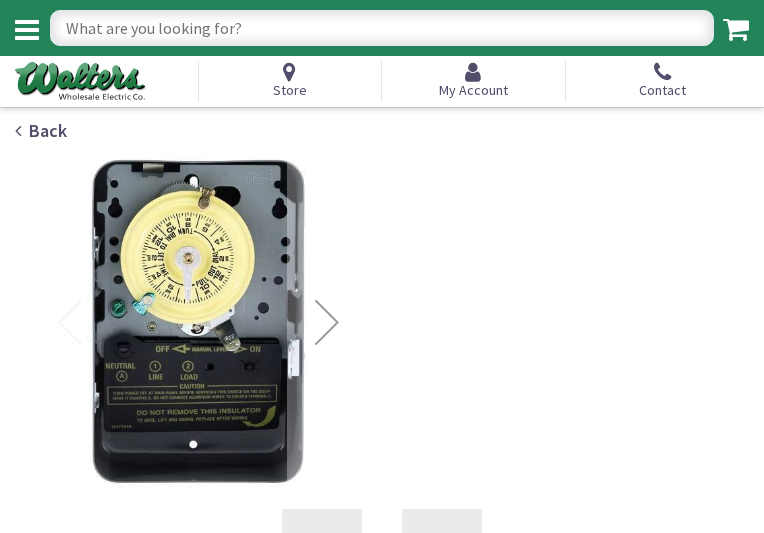 scroll, scrollTop: 0, scrollLeft: 0, axis: both 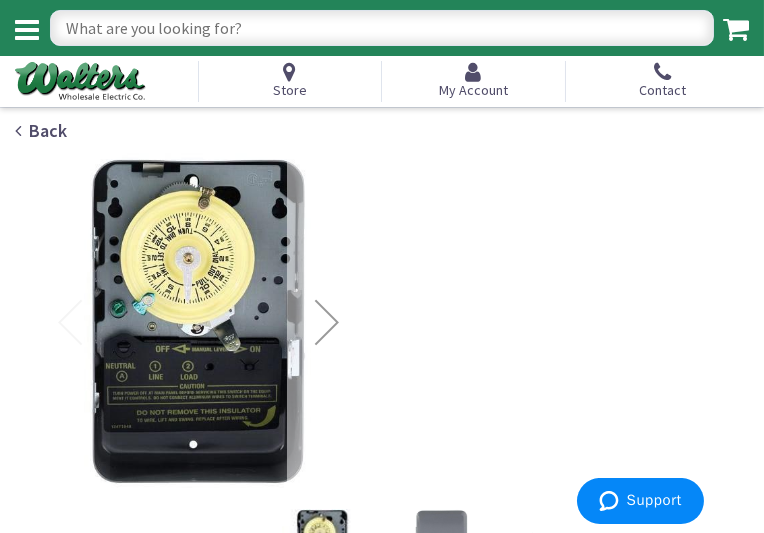 click at bounding box center [327, 322] 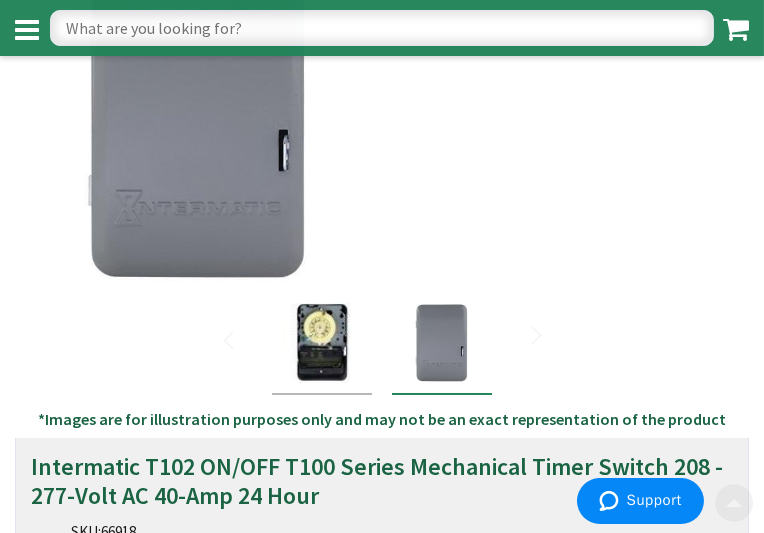 scroll, scrollTop: 200, scrollLeft: 0, axis: vertical 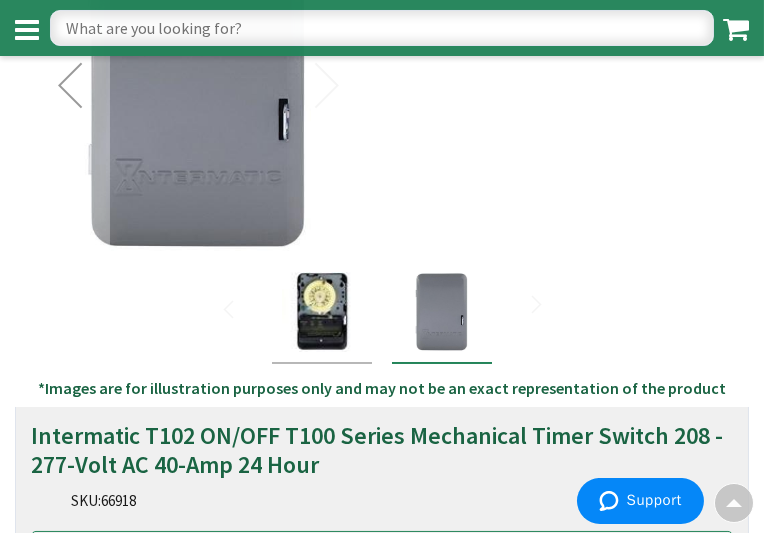 click at bounding box center [322, 312] 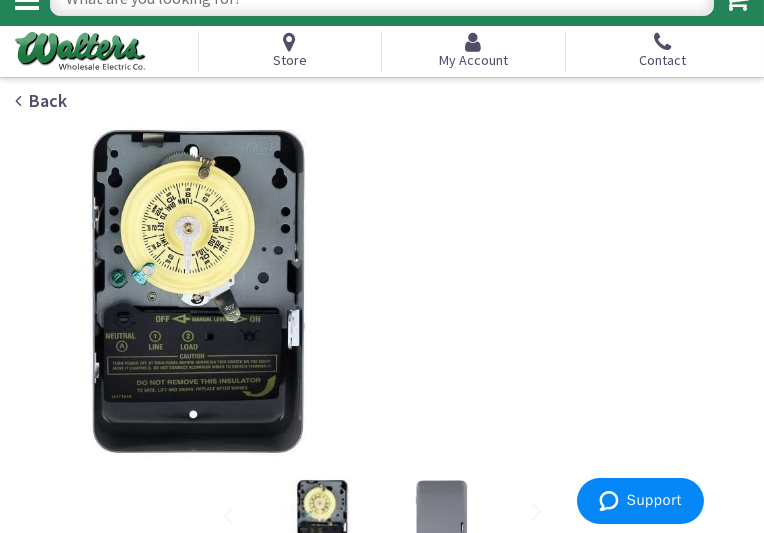 scroll, scrollTop: 0, scrollLeft: 0, axis: both 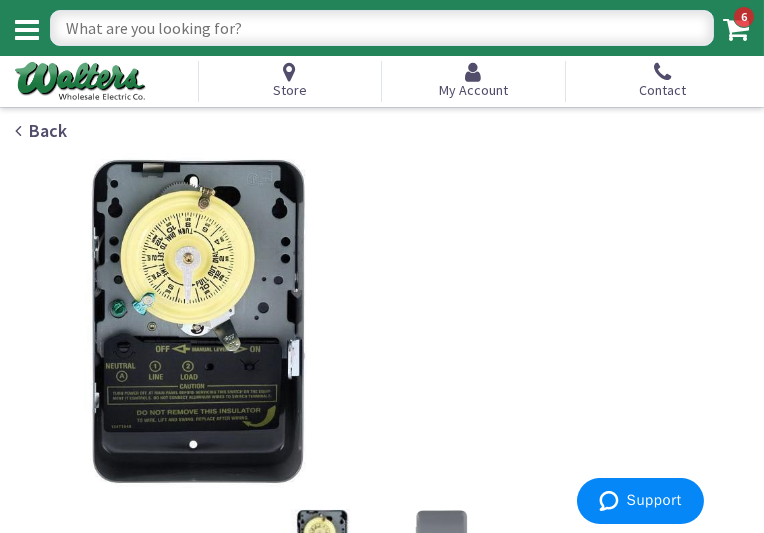 click at bounding box center (382, 28) 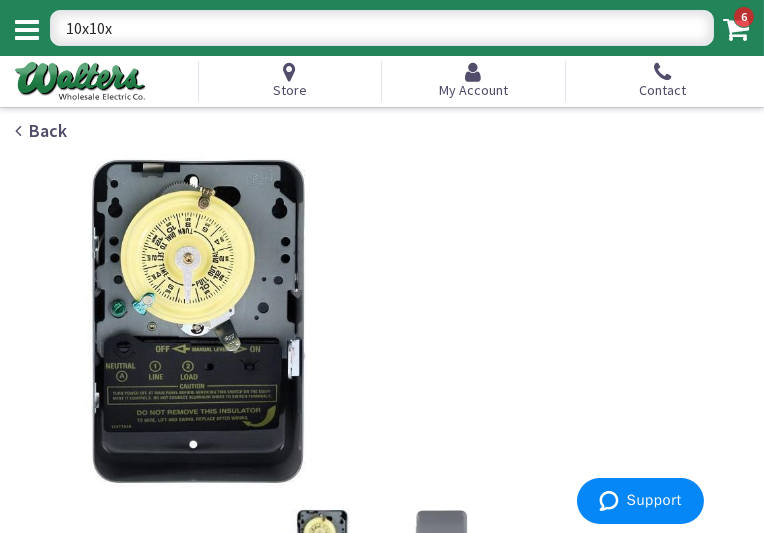 type on "10x10x4" 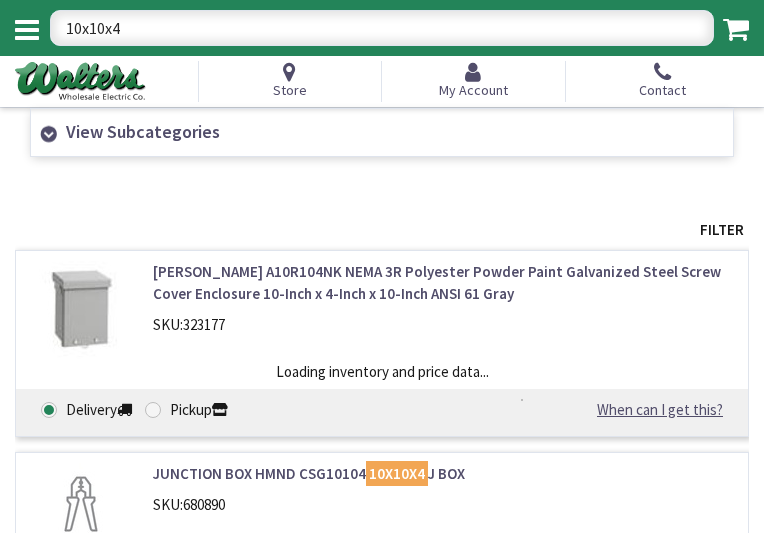 scroll, scrollTop: 0, scrollLeft: 0, axis: both 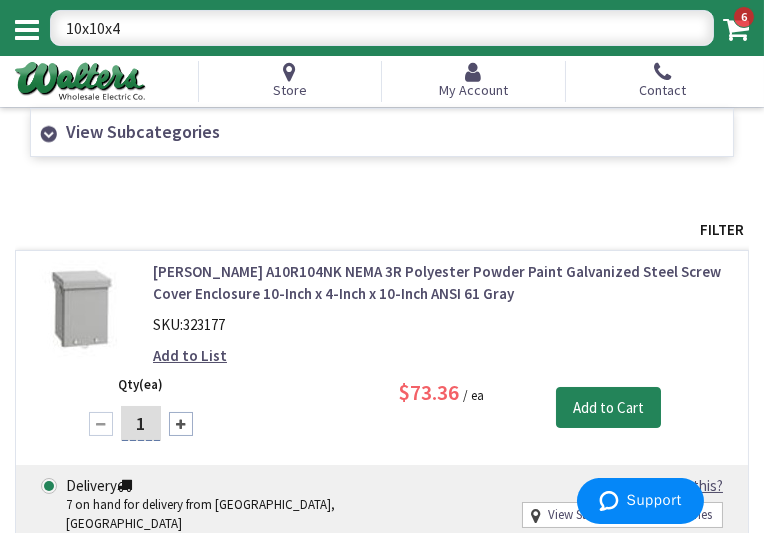 click on "Screw Cover Enclosures" at bounding box center [0, 0] 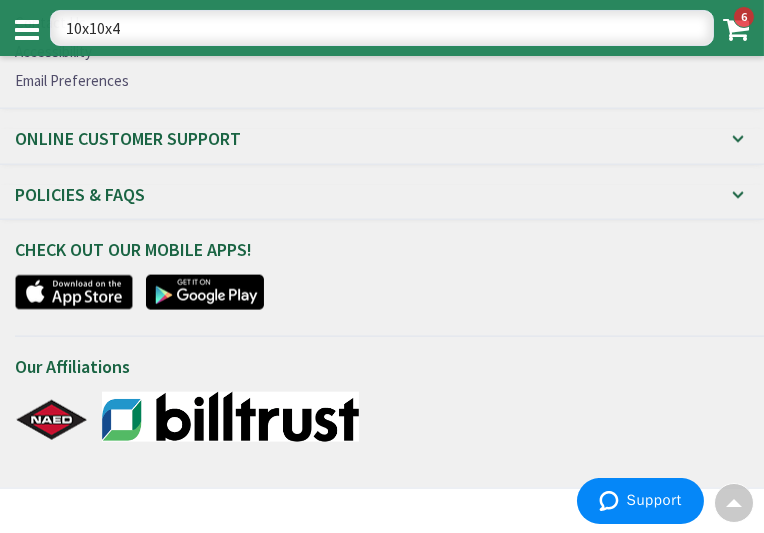 scroll, scrollTop: 5425, scrollLeft: 0, axis: vertical 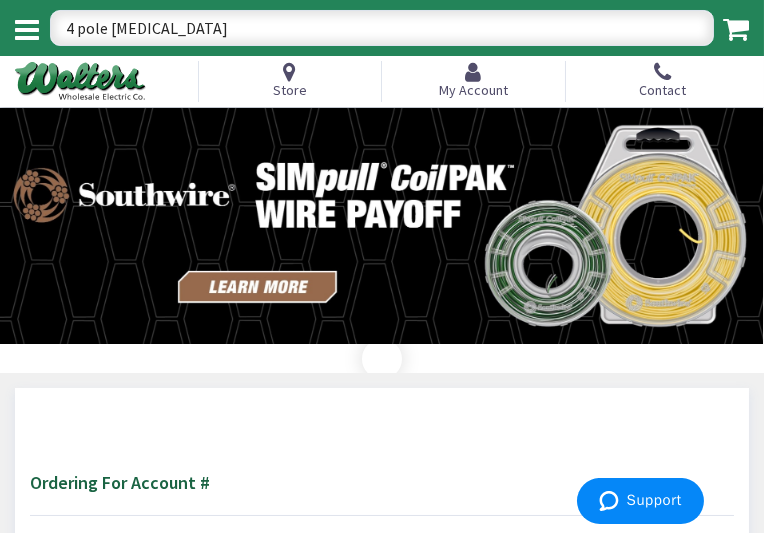 type on "4 pole relay" 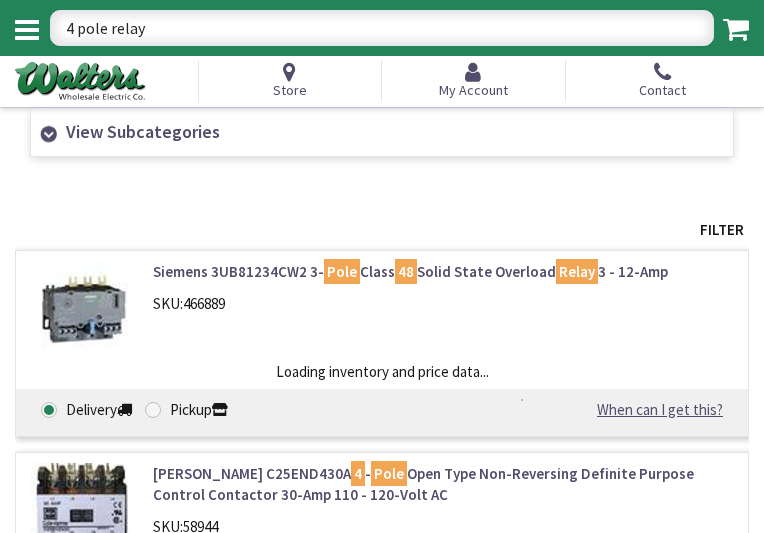 scroll, scrollTop: 0, scrollLeft: 0, axis: both 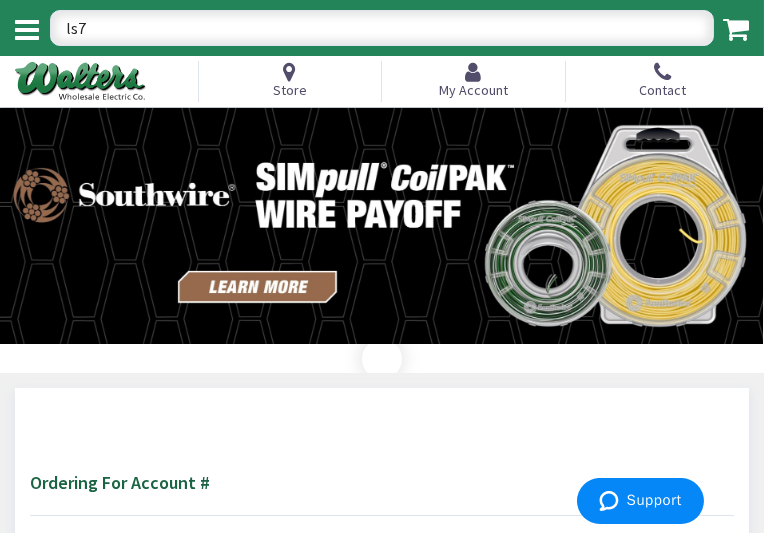type on "ls7k" 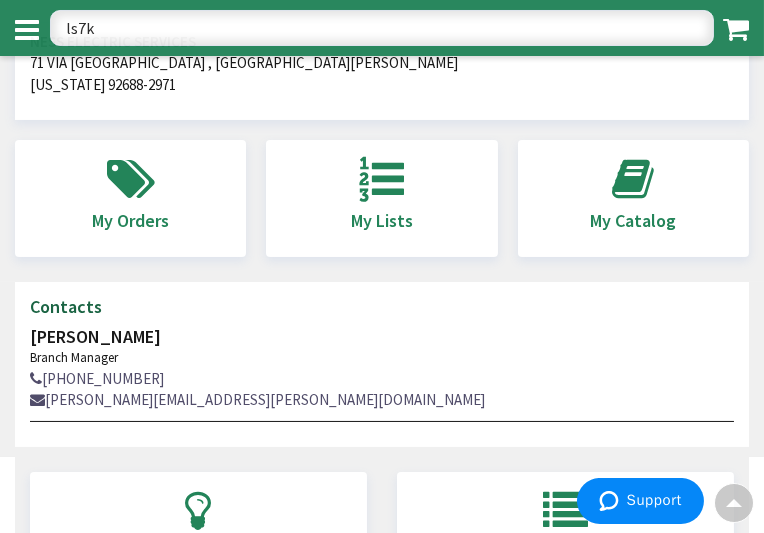 scroll, scrollTop: 70, scrollLeft: 0, axis: vertical 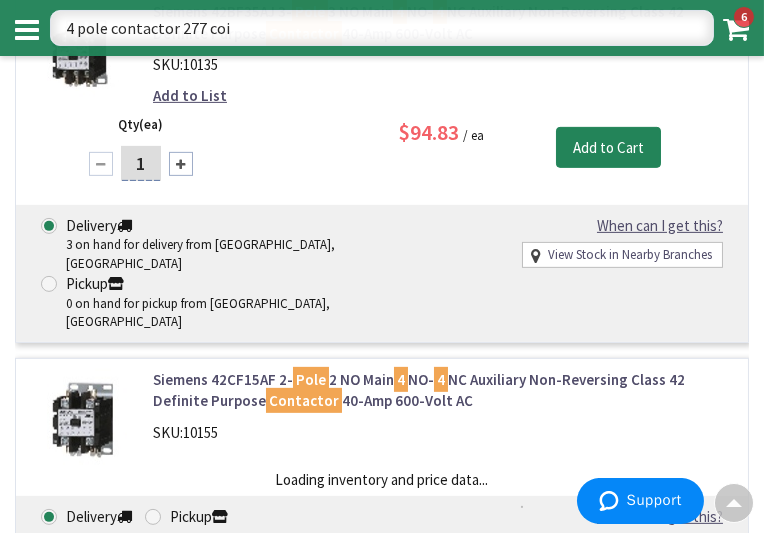 type on "4 pole contactor 277 coil" 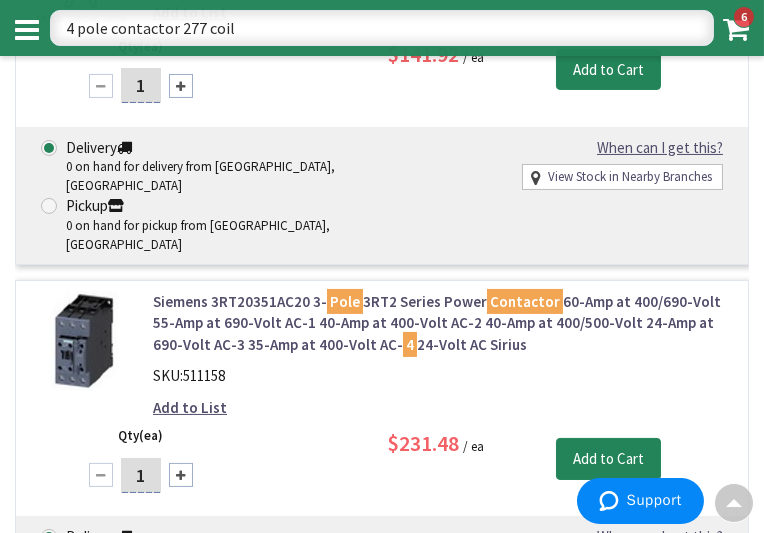 scroll, scrollTop: 700, scrollLeft: 0, axis: vertical 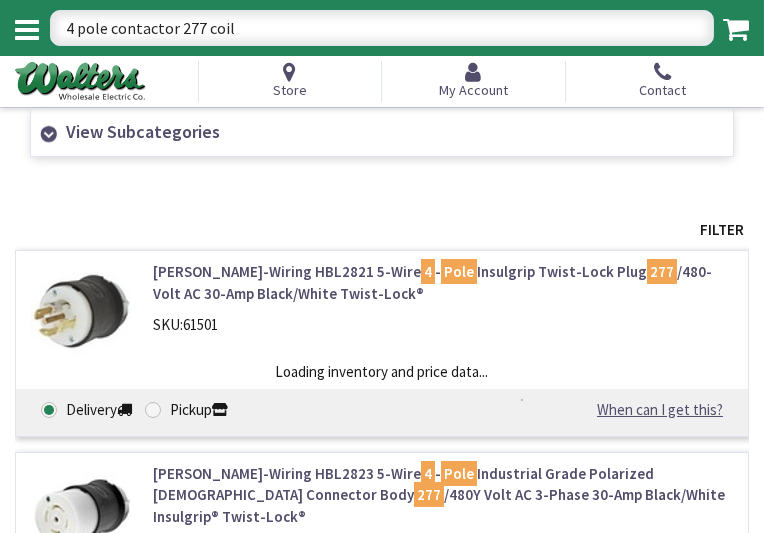 click on "4 pole contactor 277 coil" at bounding box center [382, 28] 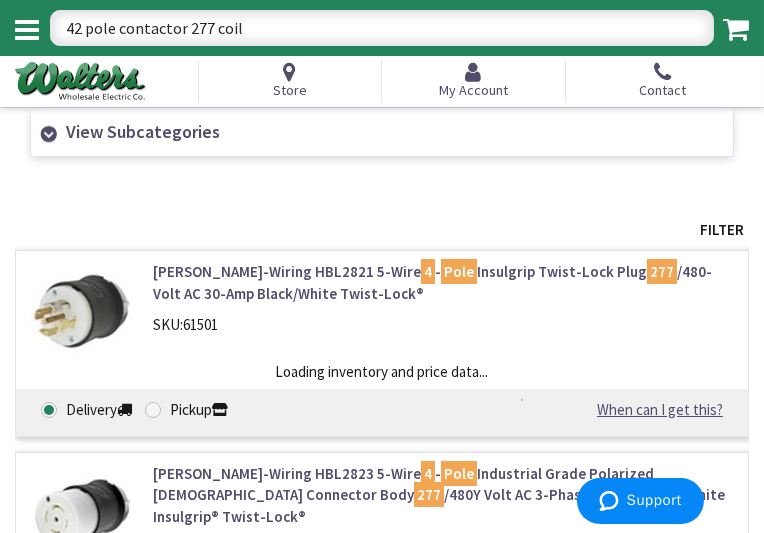 click on "42 pole contactor 277 coil" at bounding box center (382, 28) 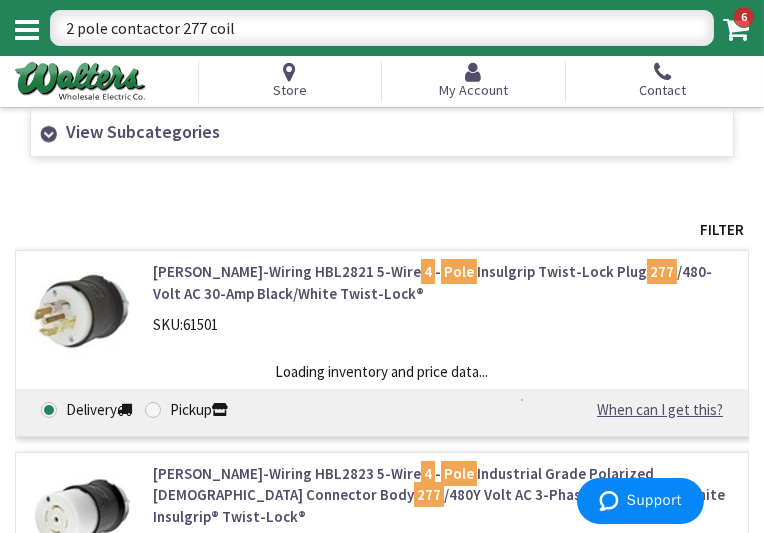type on "2 pole contactor 277 coil" 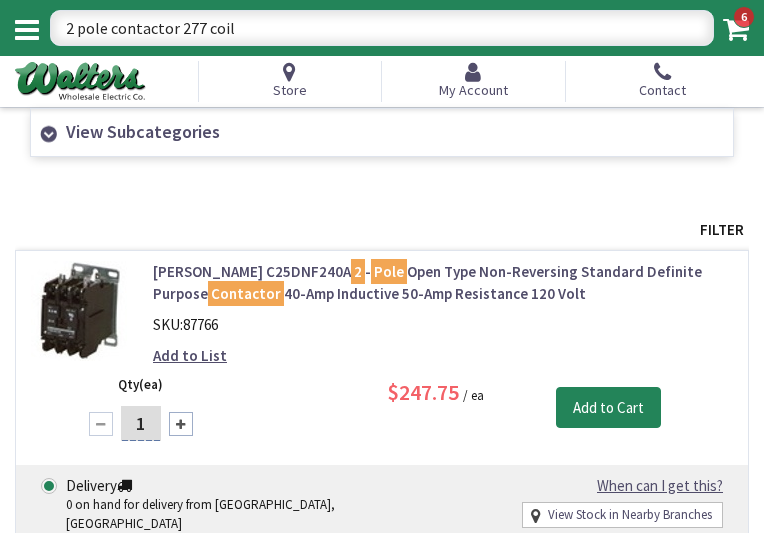 scroll, scrollTop: 0, scrollLeft: 0, axis: both 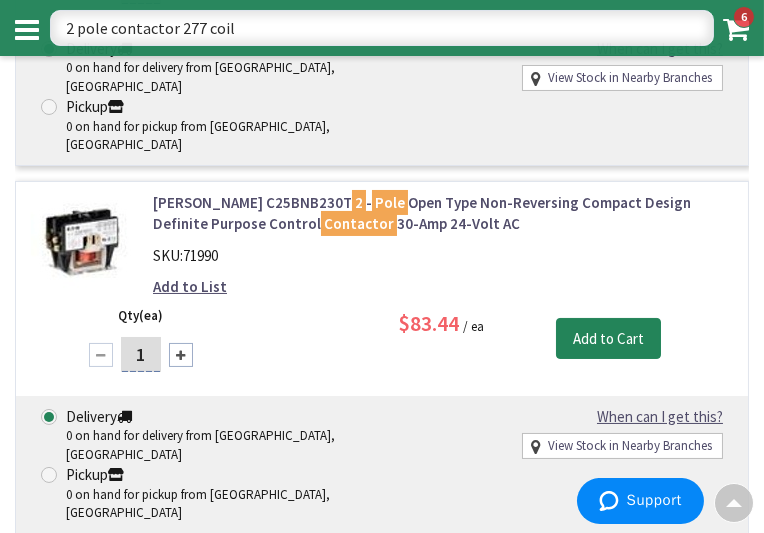 click on "2 pole contactor 277 coil" at bounding box center (382, 28) 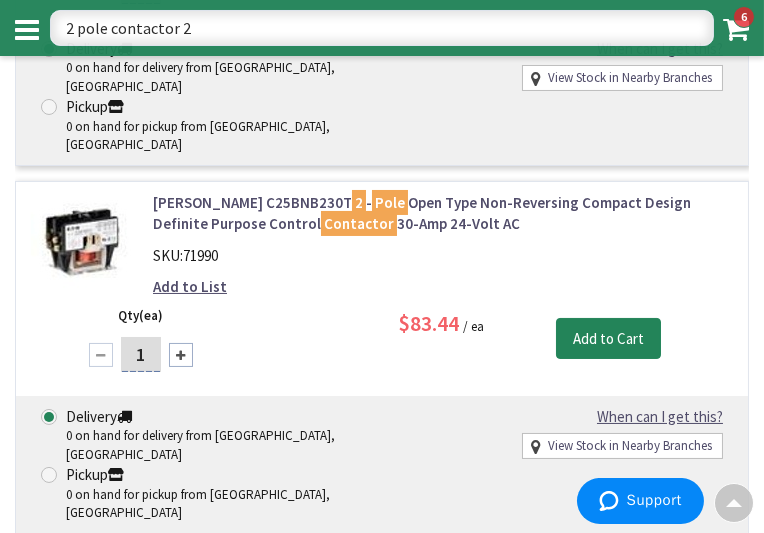 type on "2 pole contactor" 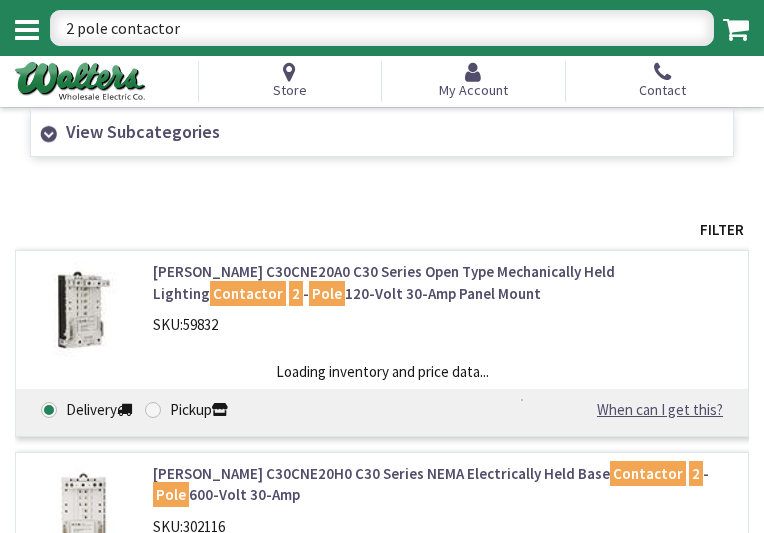 scroll, scrollTop: 0, scrollLeft: 0, axis: both 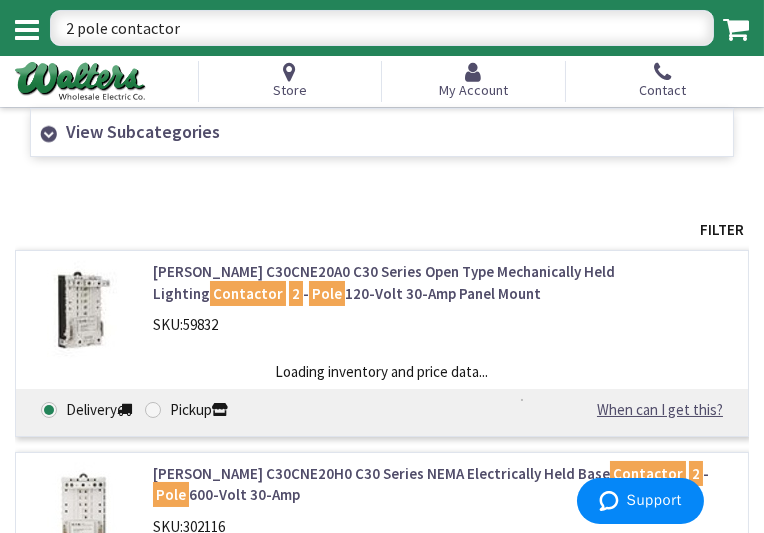 click at bounding box center (0, 0) 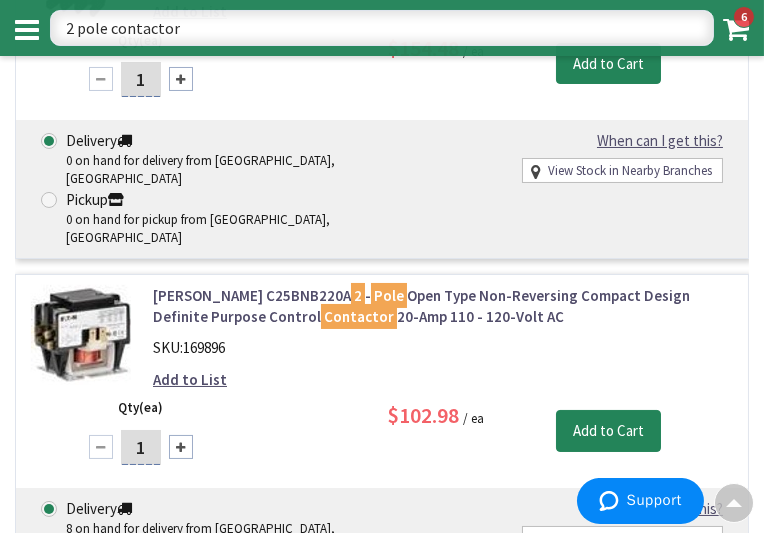 scroll, scrollTop: 0, scrollLeft: 0, axis: both 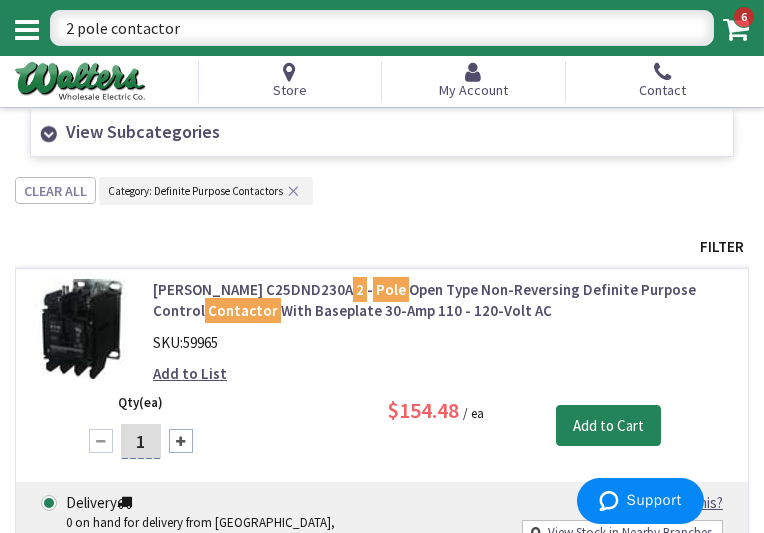 click at bounding box center [0, 0] 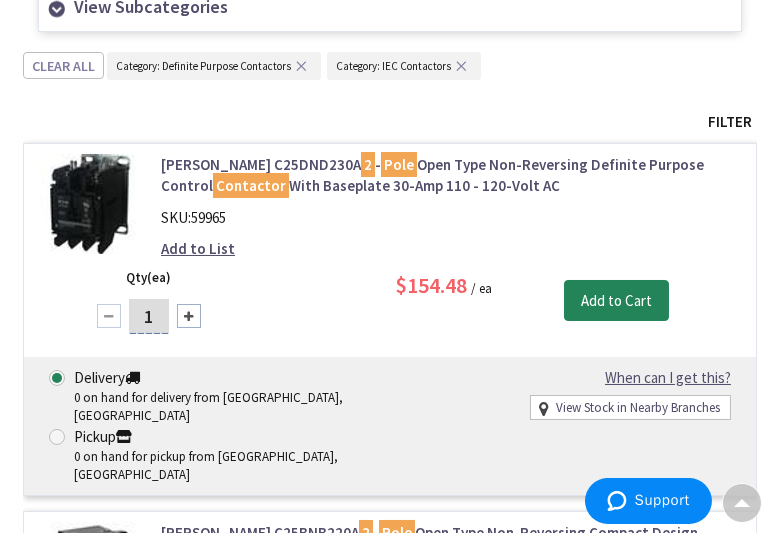 scroll, scrollTop: 0, scrollLeft: 0, axis: both 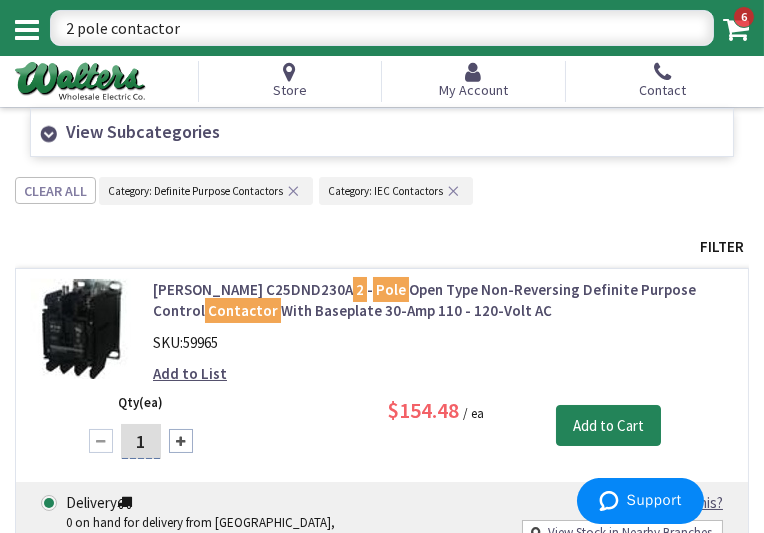 click at bounding box center (27, 30) 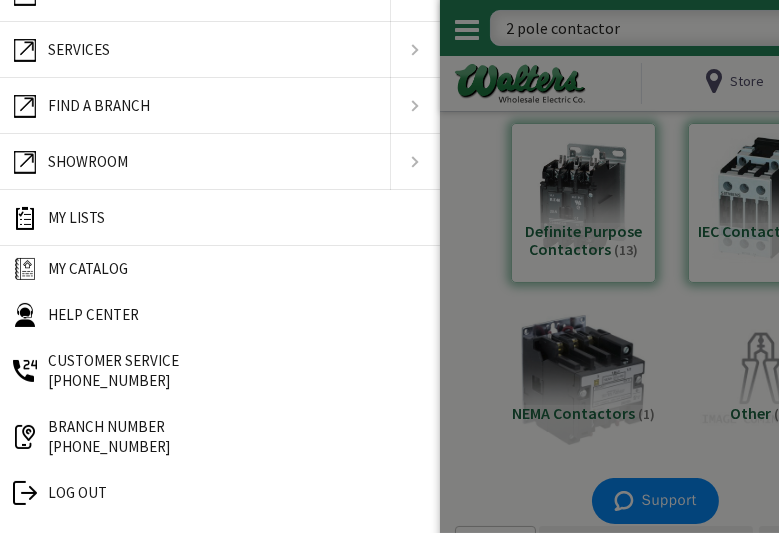 scroll, scrollTop: 409, scrollLeft: 0, axis: vertical 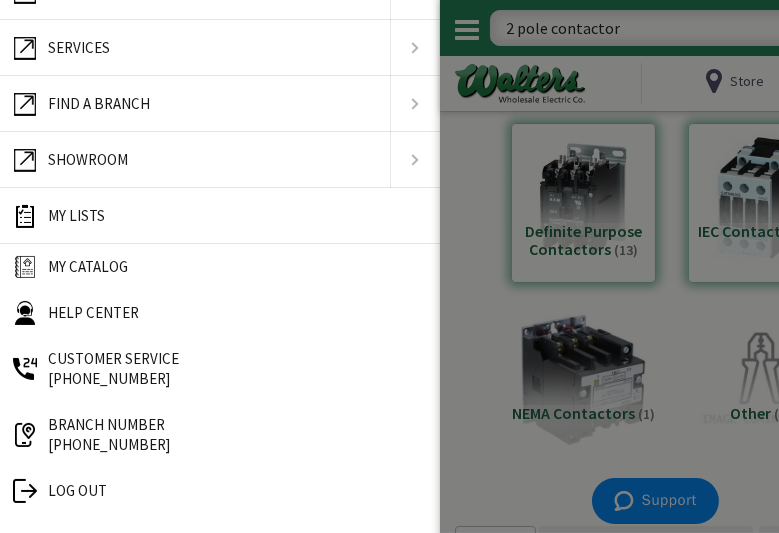 click on "Branch Number  949-768-1275" at bounding box center (220, 435) 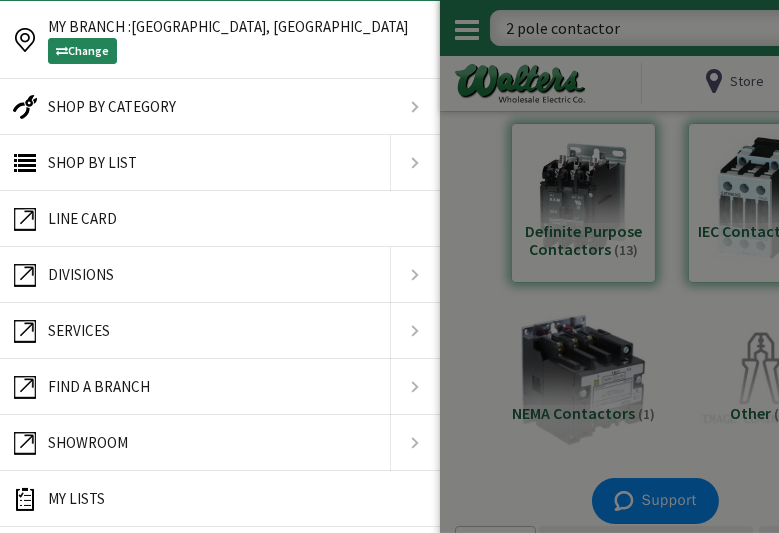 scroll, scrollTop: 0, scrollLeft: 0, axis: both 